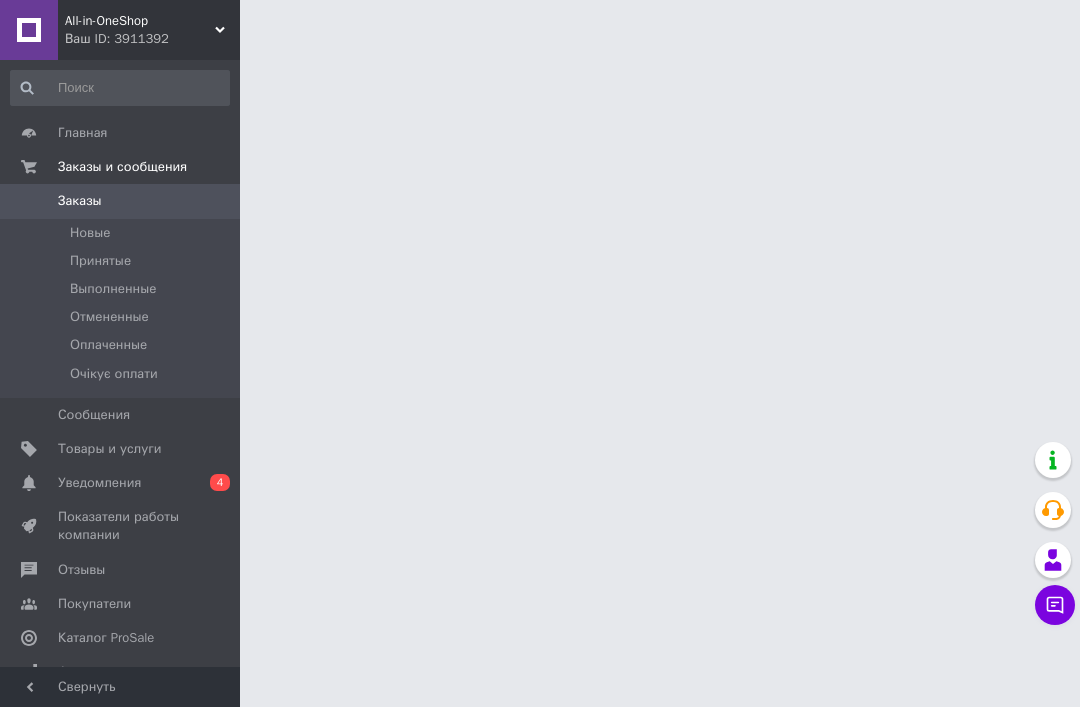 scroll, scrollTop: 0, scrollLeft: 0, axis: both 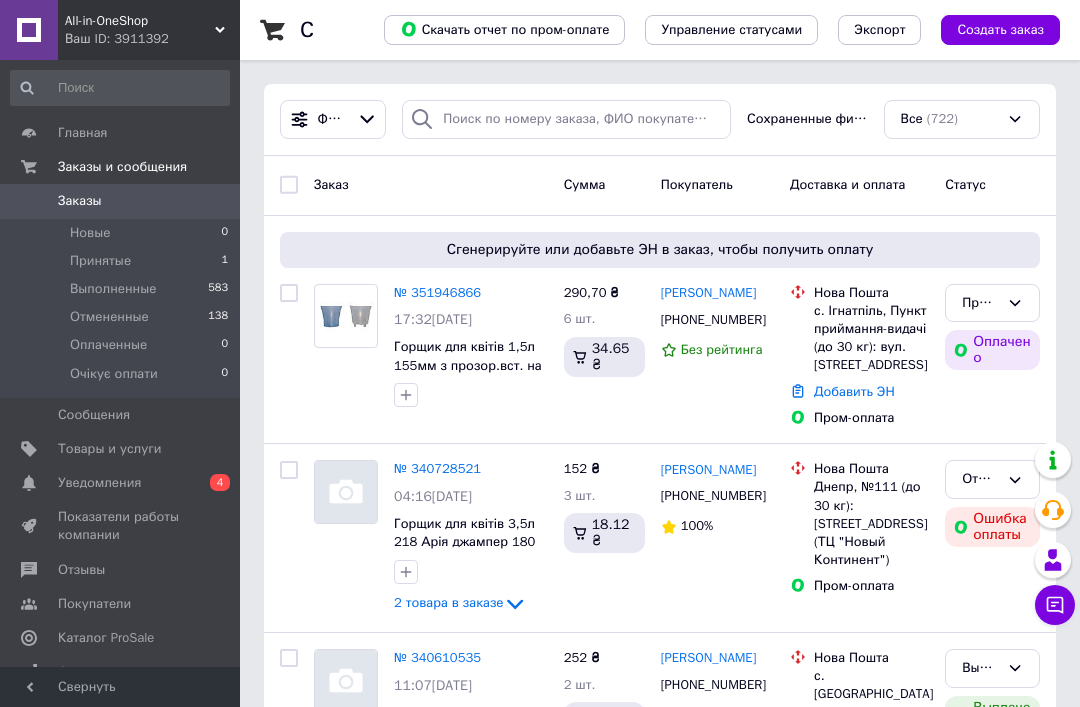 click on "Ваш ID: 3911392" at bounding box center [152, 39] 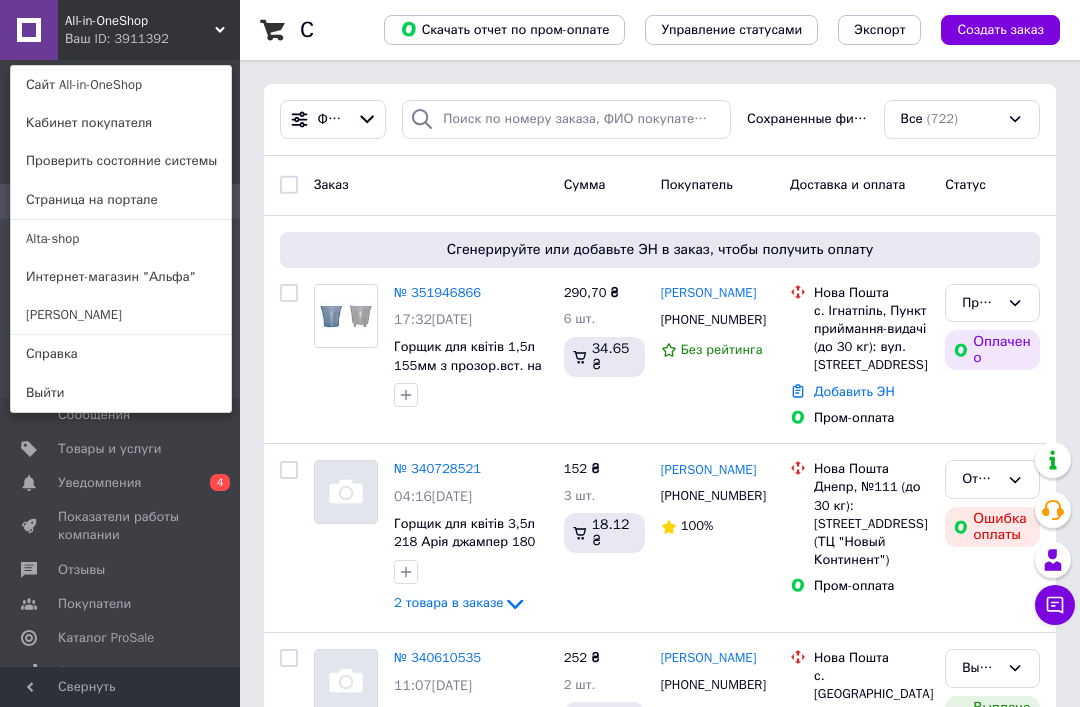 click on "Alta-shop" at bounding box center (121, 239) 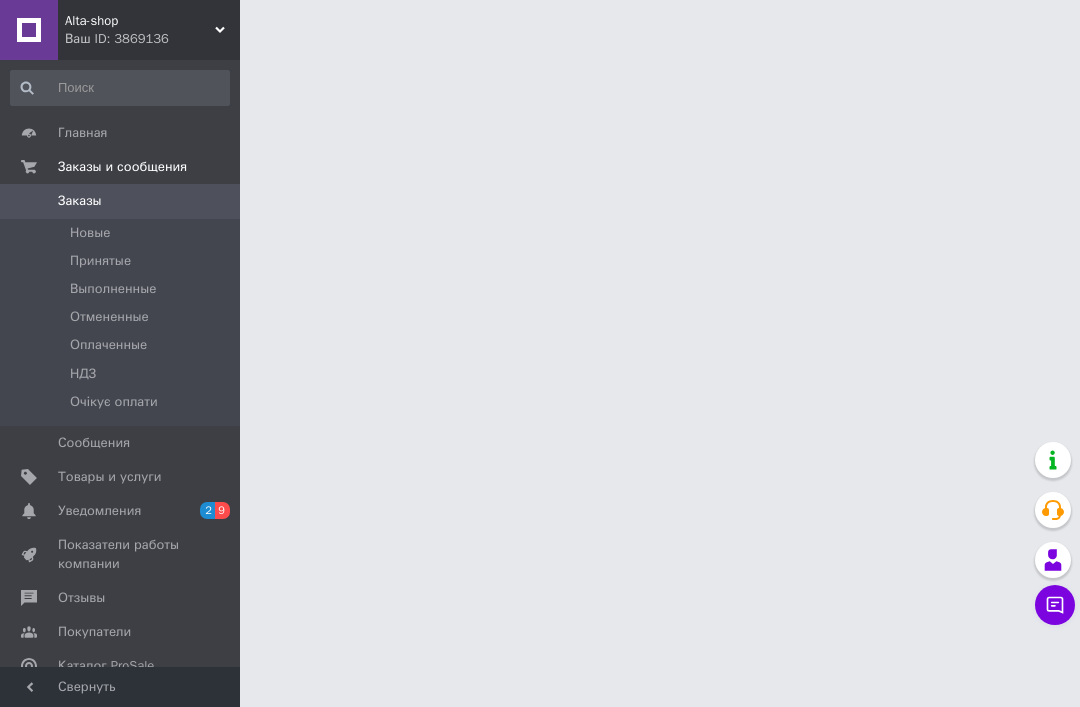 scroll, scrollTop: 0, scrollLeft: 0, axis: both 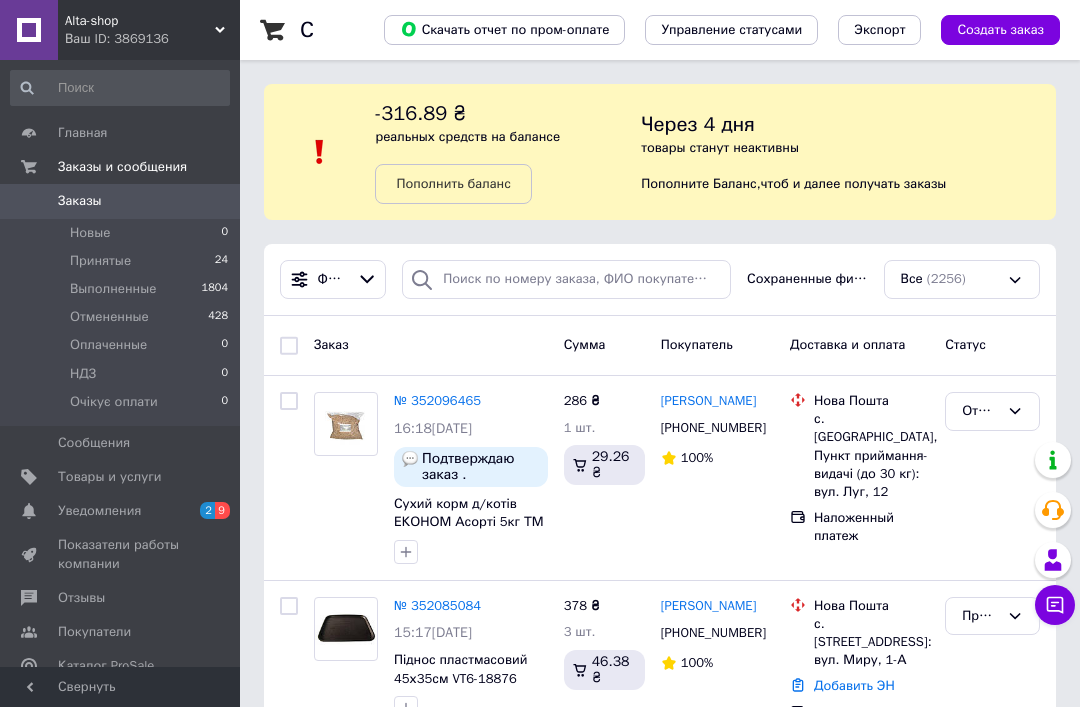 click on "Показатели работы компании" at bounding box center [120, 554] 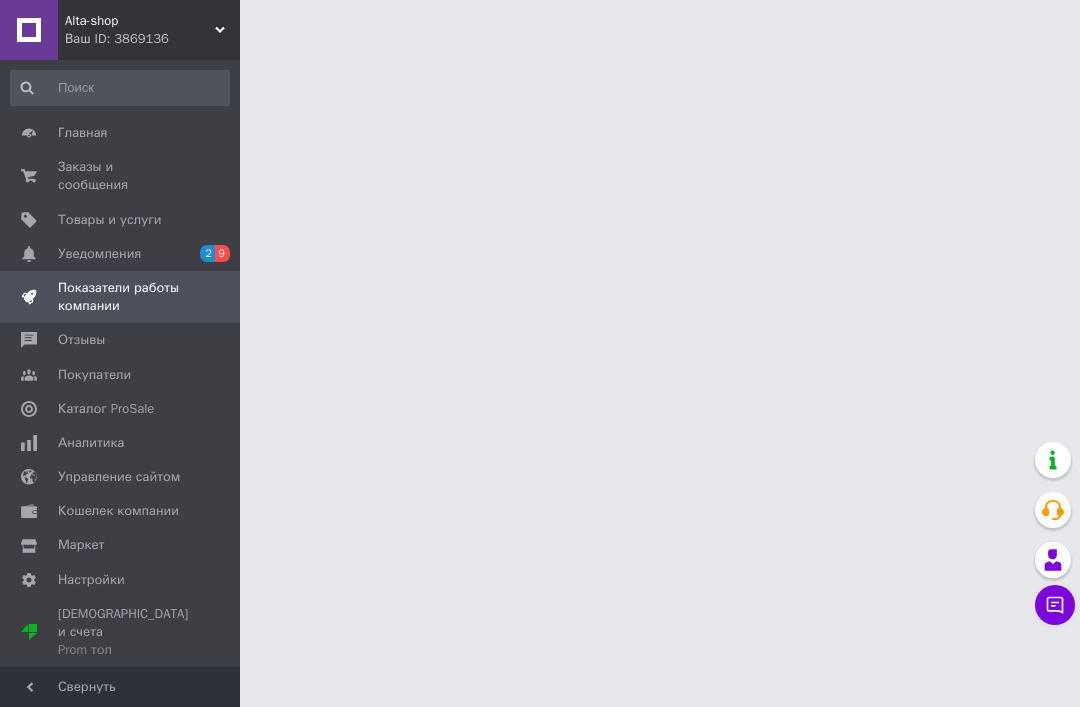 click on "Уведомления" at bounding box center (99, 254) 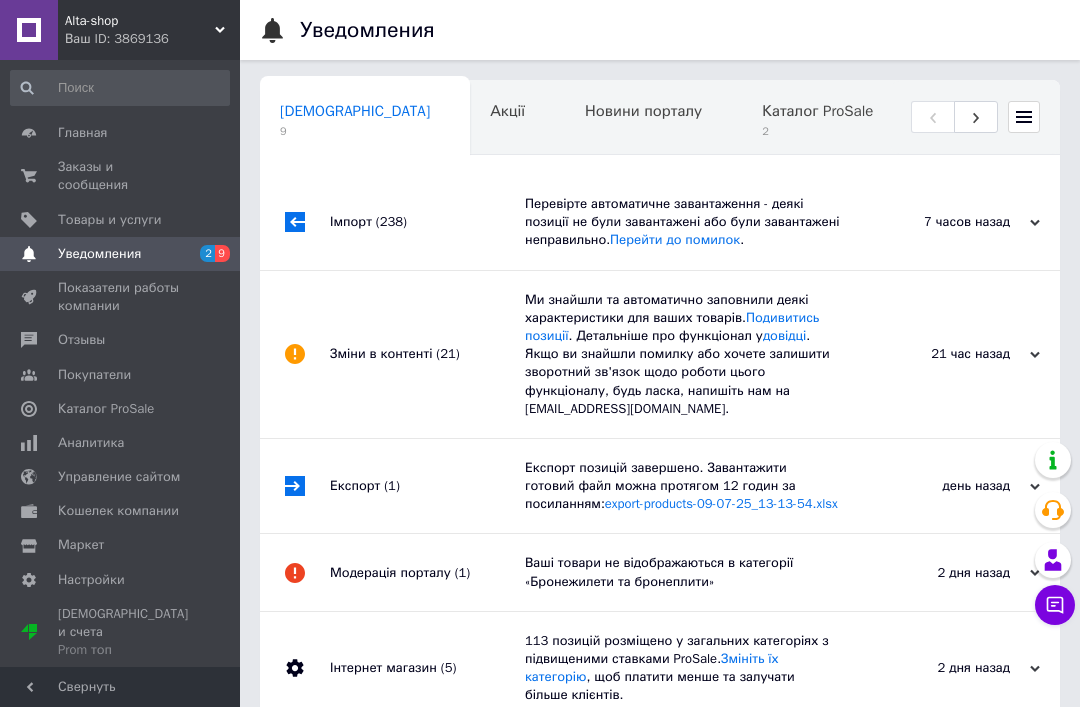 scroll, scrollTop: 0, scrollLeft: 10, axis: horizontal 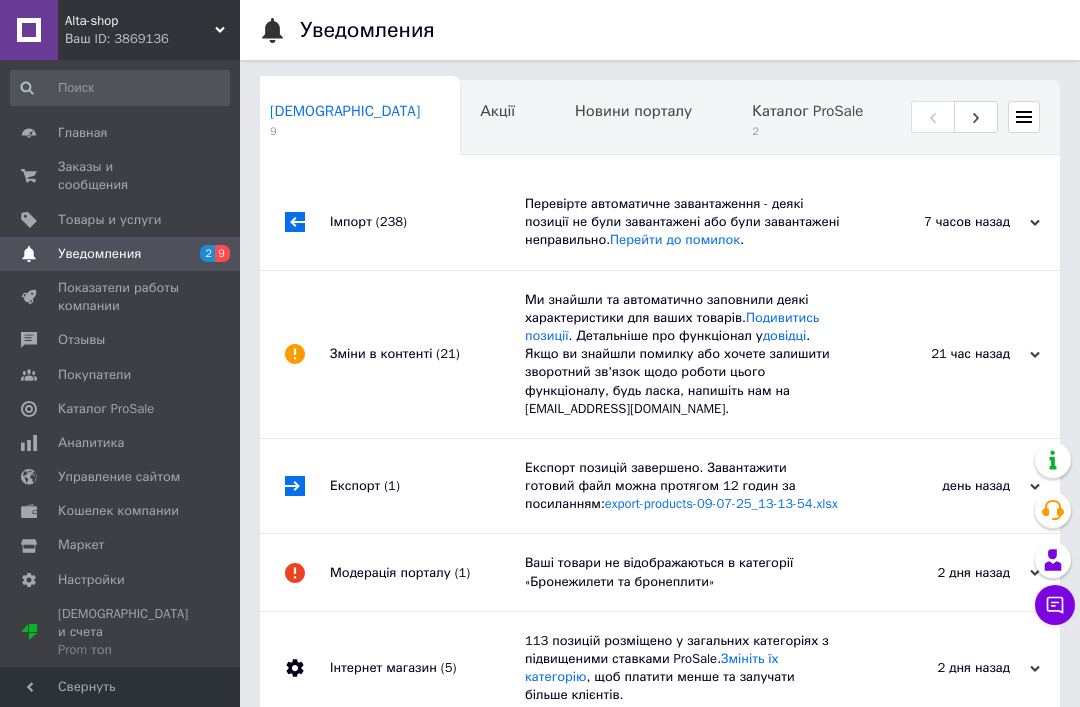 click on "Каталог ProSale" at bounding box center [807, 111] 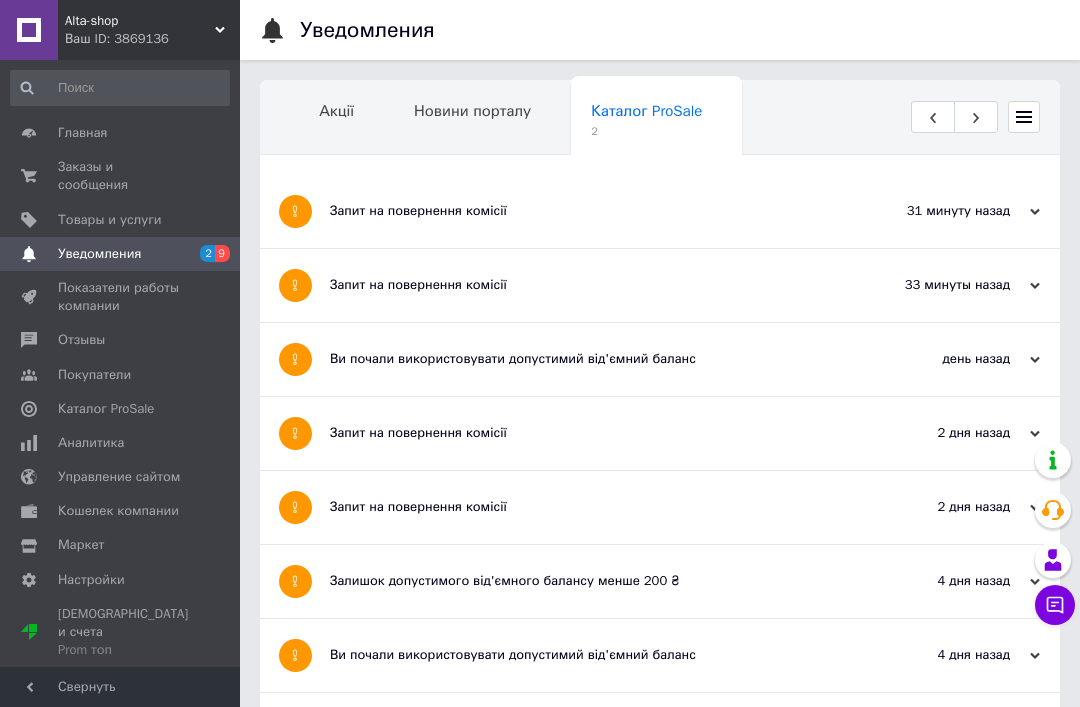 click on "Запит на повернення комісії" at bounding box center [585, 285] 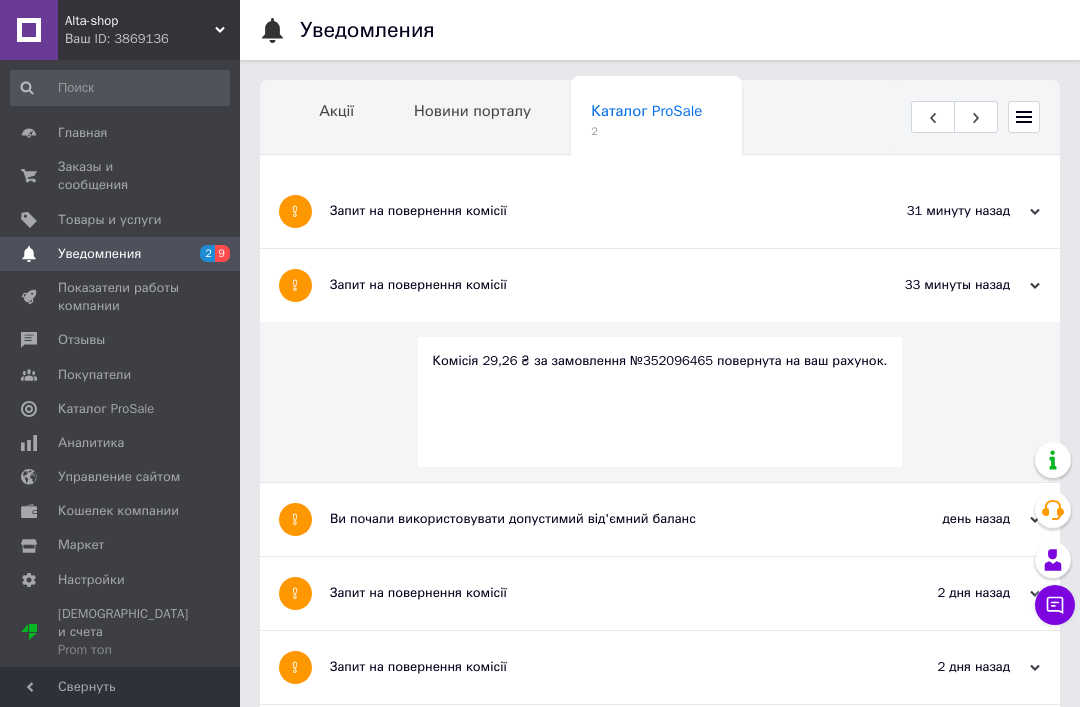 click on "Запит на повернення комісії" at bounding box center (585, 211) 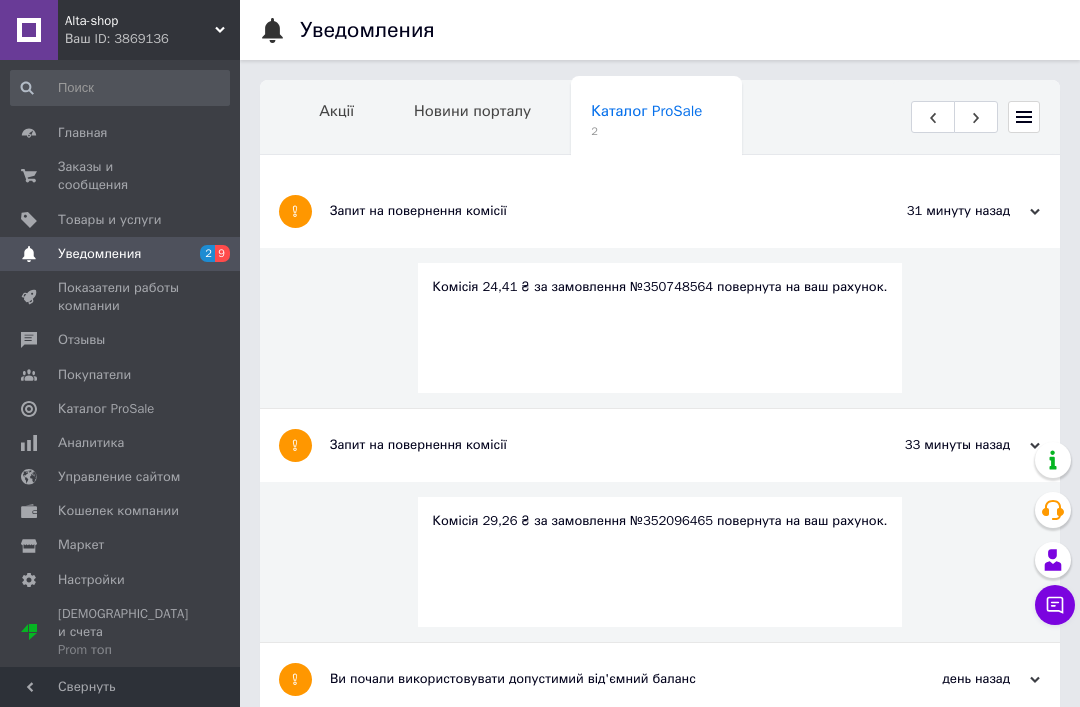 click on "Заказы и сообщения" at bounding box center (121, 176) 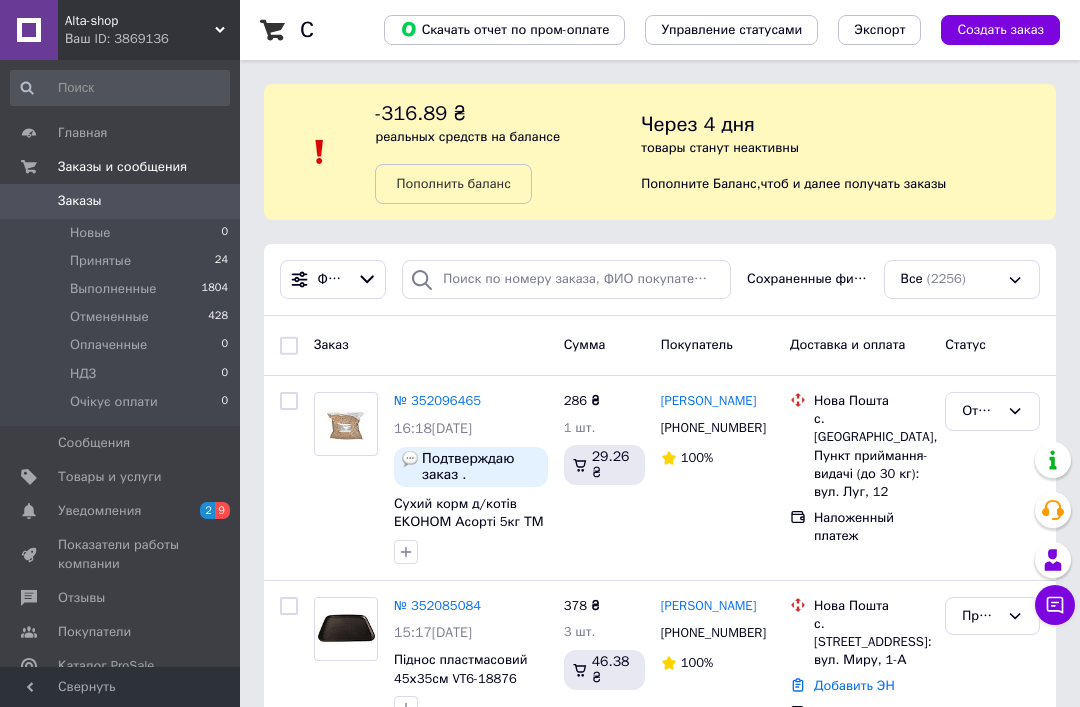 click on "Принятые" at bounding box center (100, 261) 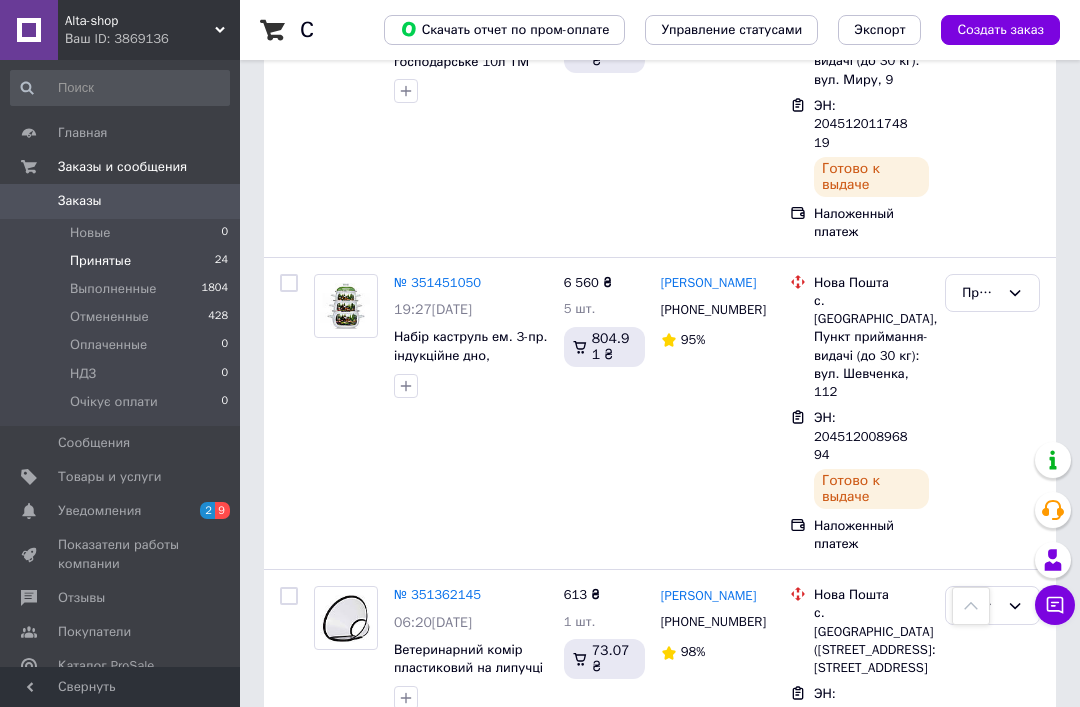 scroll, scrollTop: 6372, scrollLeft: 0, axis: vertical 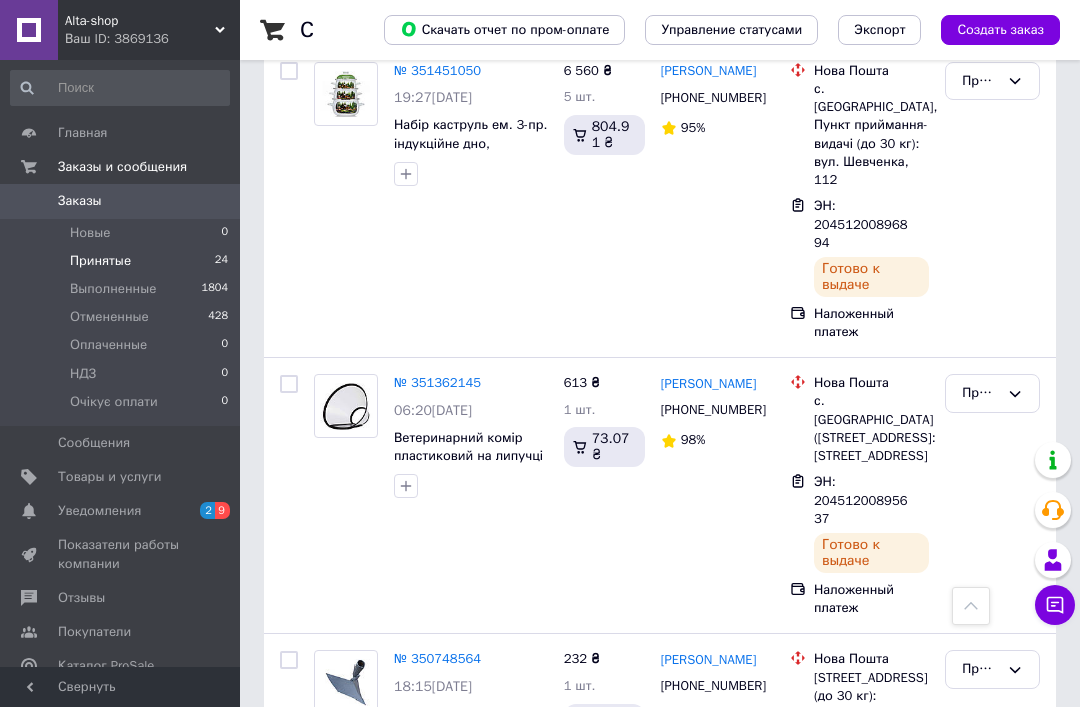 click on "Принят" at bounding box center [980, 669] 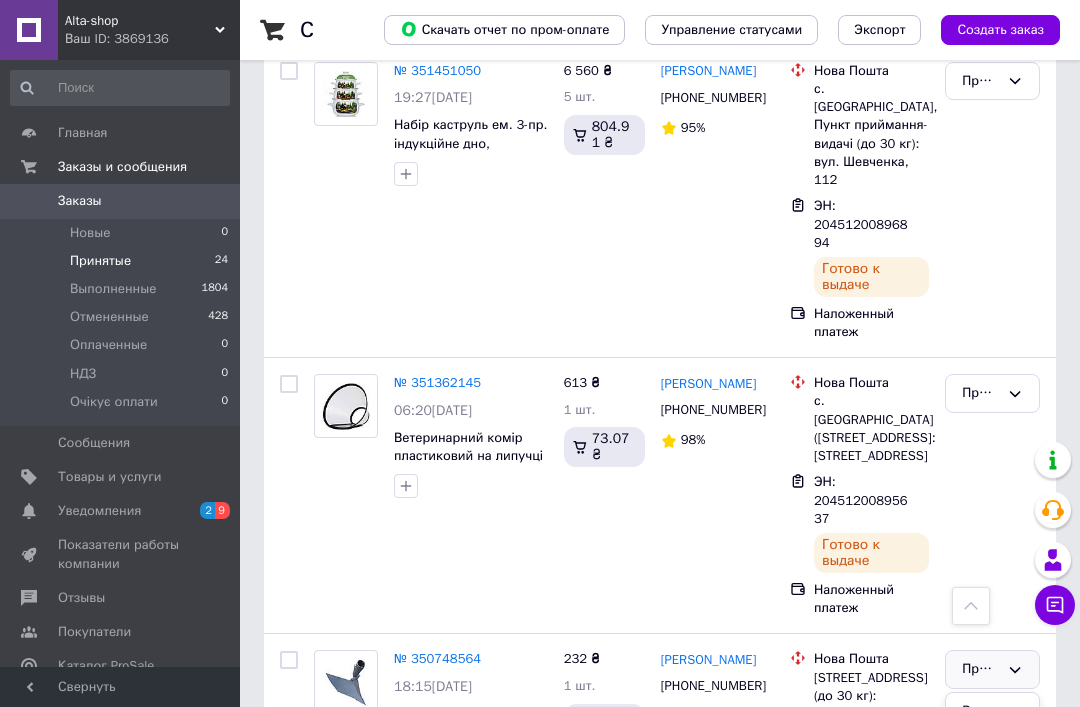 click on "Отменен" at bounding box center (992, 768) 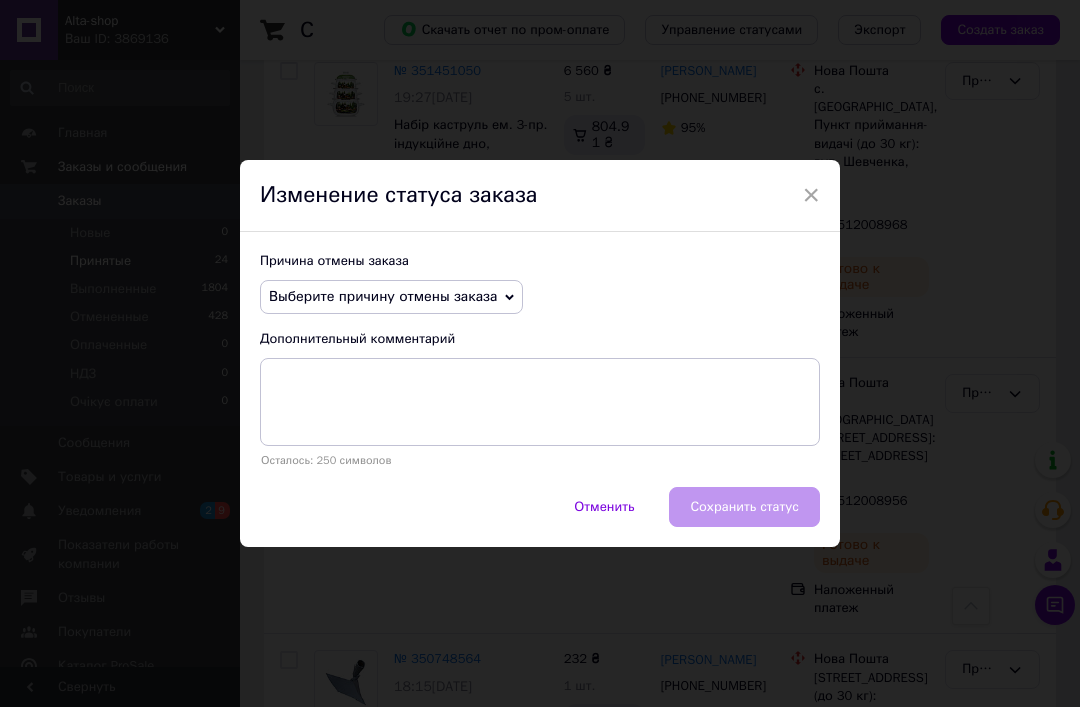 click on "Выберите причину отмены заказа" at bounding box center [383, 296] 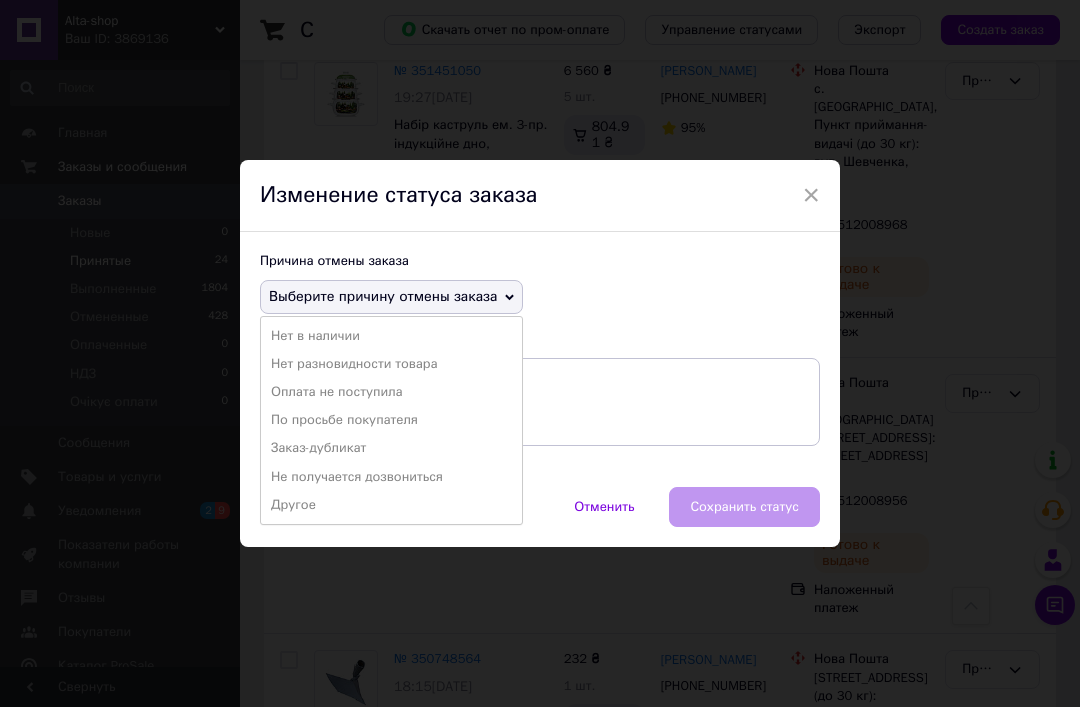 click on "Оплата не поступила" at bounding box center (391, 392) 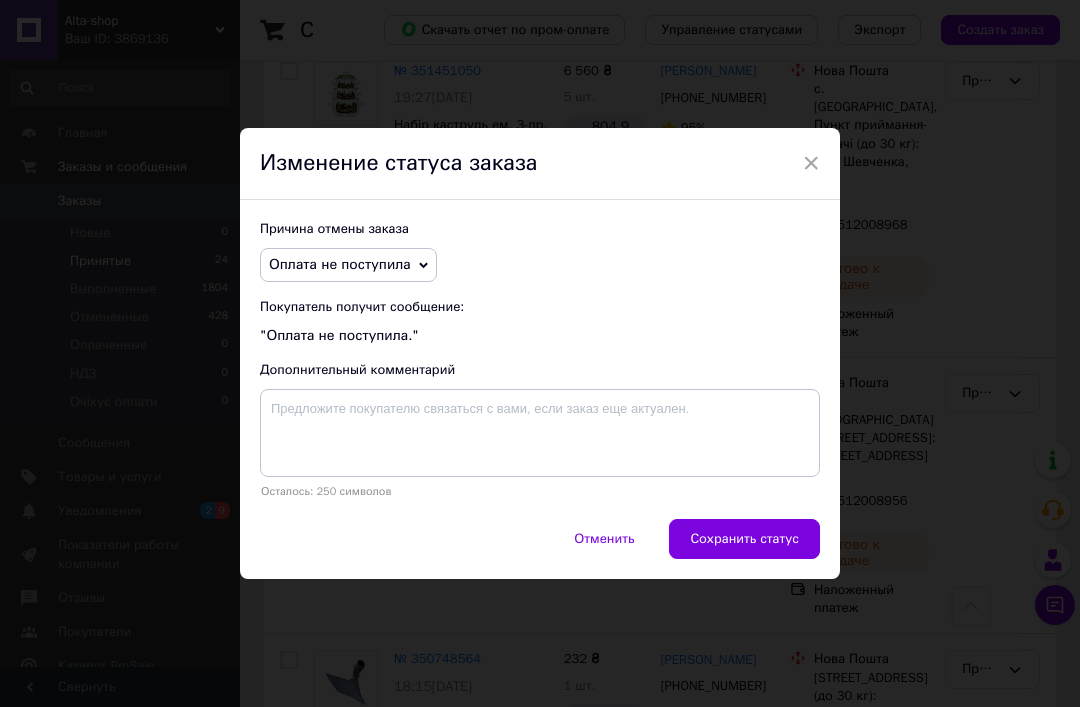 click on "Сохранить статус" at bounding box center [744, 539] 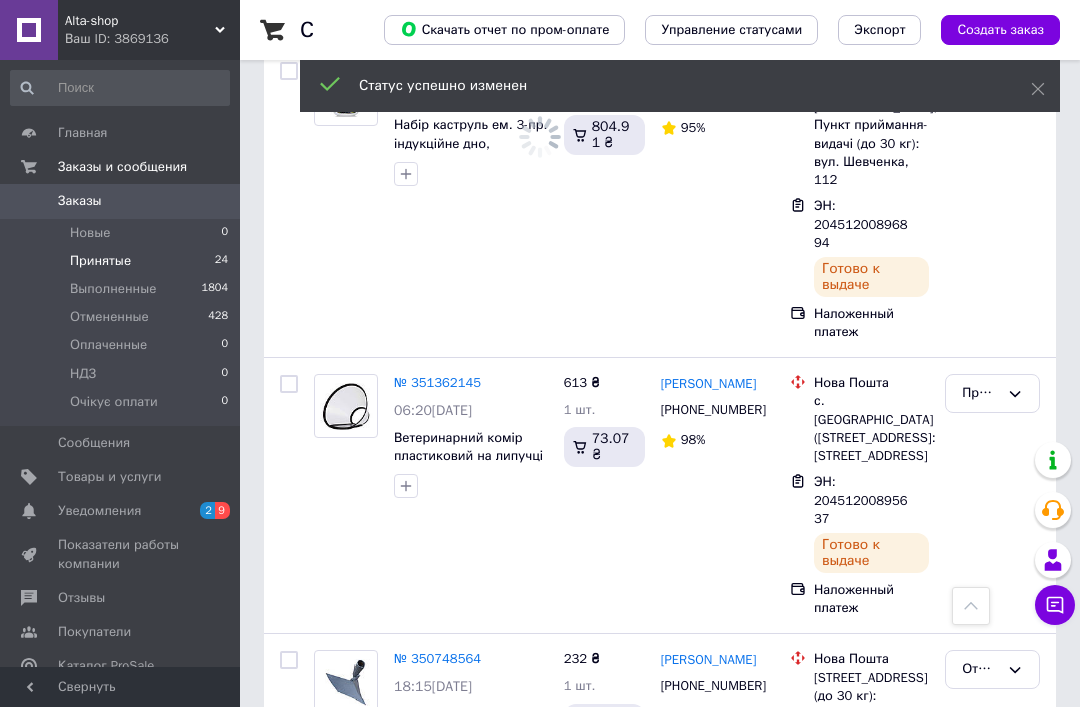 click on "[PERSON_NAME]" at bounding box center [709, 660] 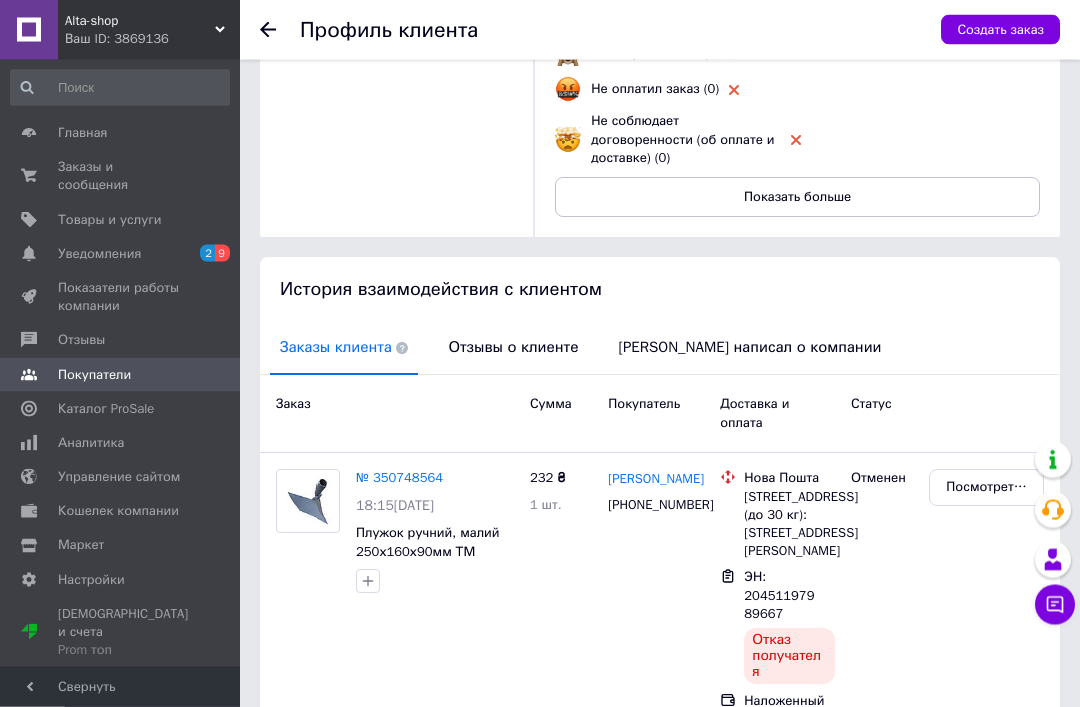 scroll, scrollTop: 386, scrollLeft: 0, axis: vertical 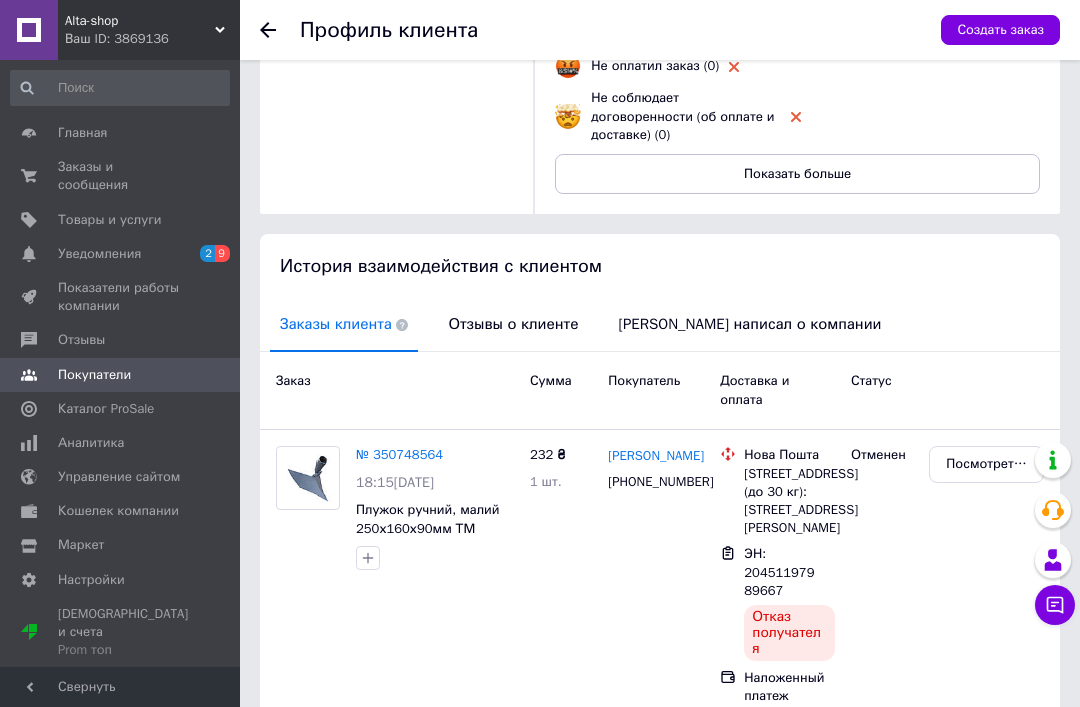 click on "Посмотреть отзыв" at bounding box center (986, 464) 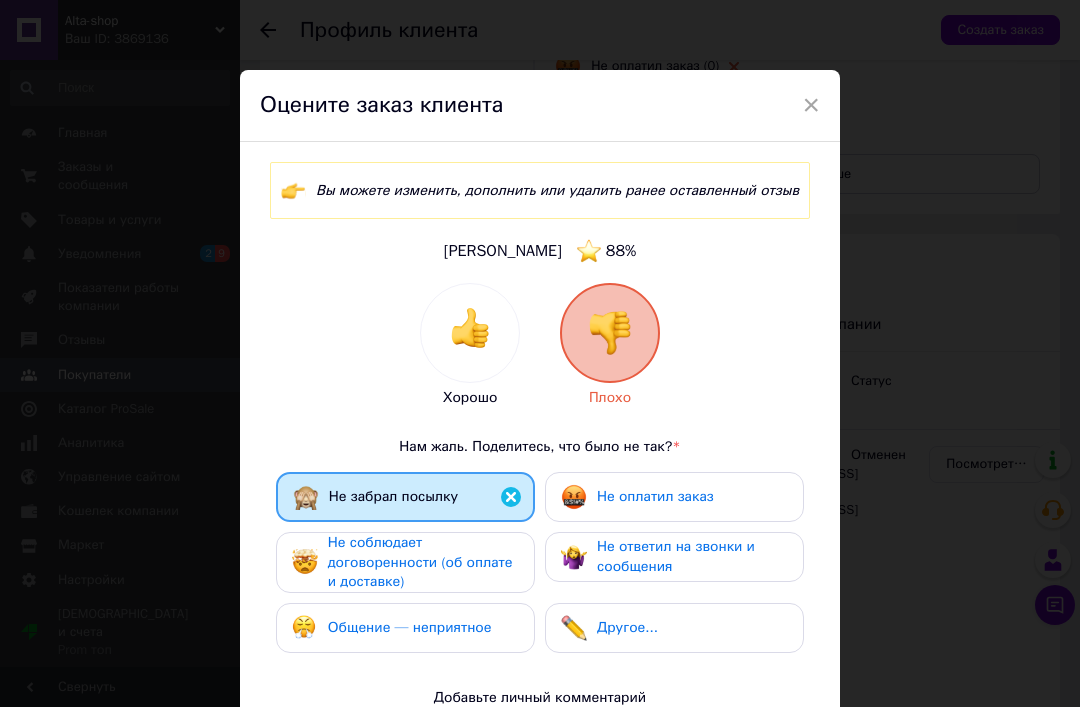click on "Не оплатил заказ" at bounding box center (655, 496) 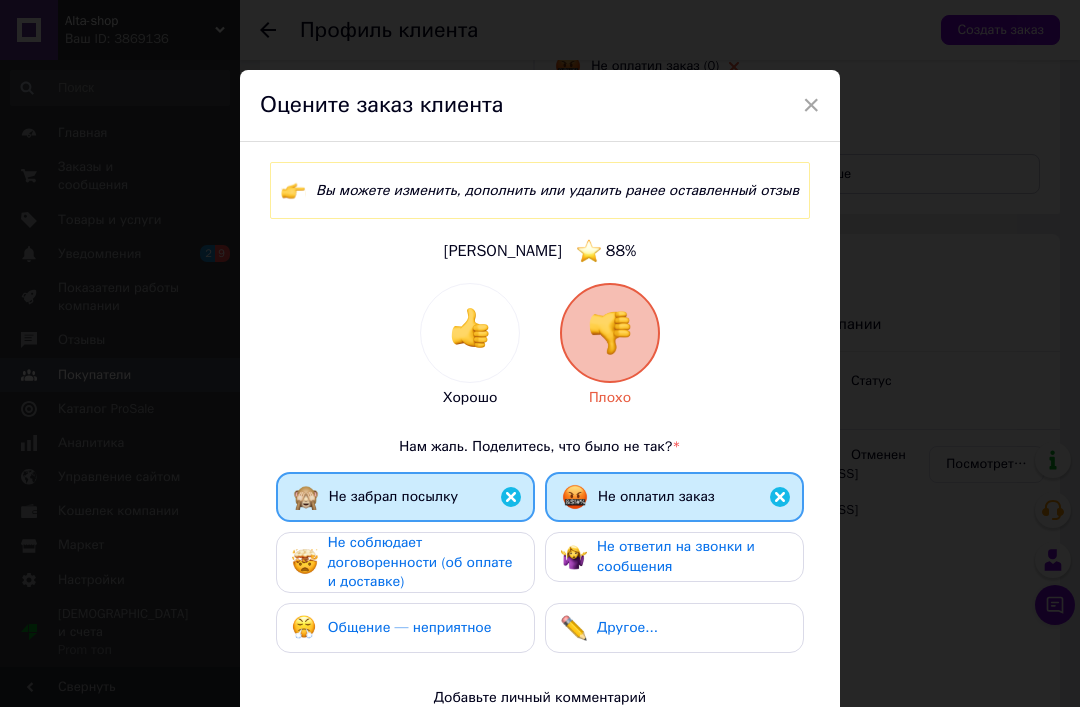 click on "Не оплатил заказ" at bounding box center [656, 496] 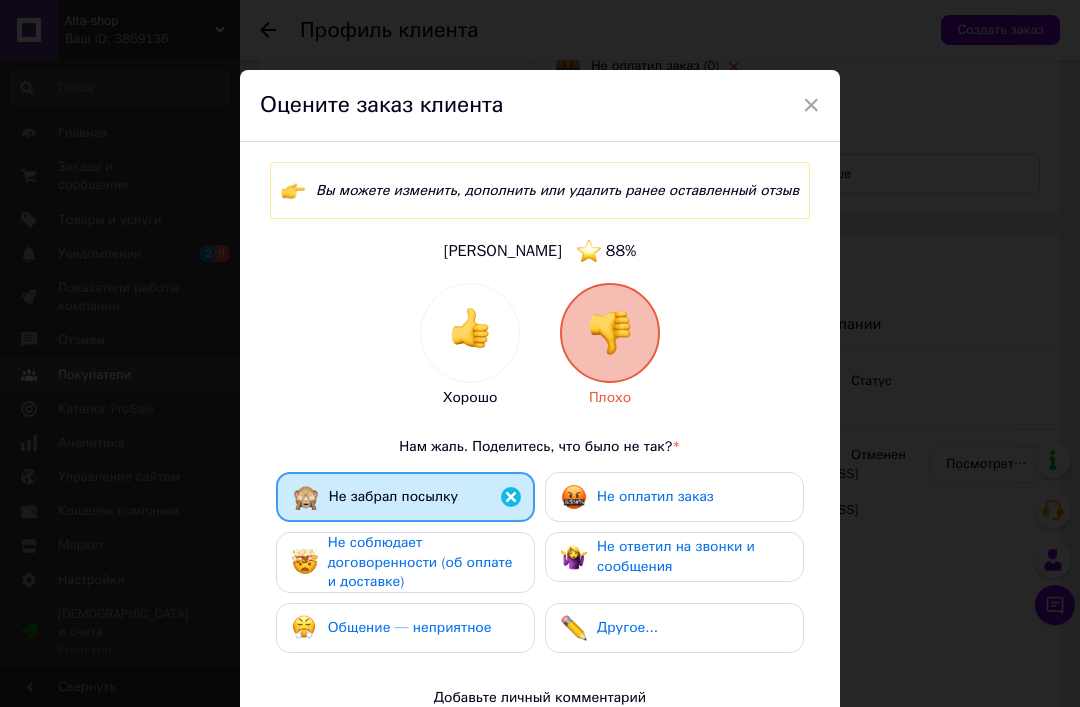 click on "Не ответил на звонки и сообщения" at bounding box center (676, 556) 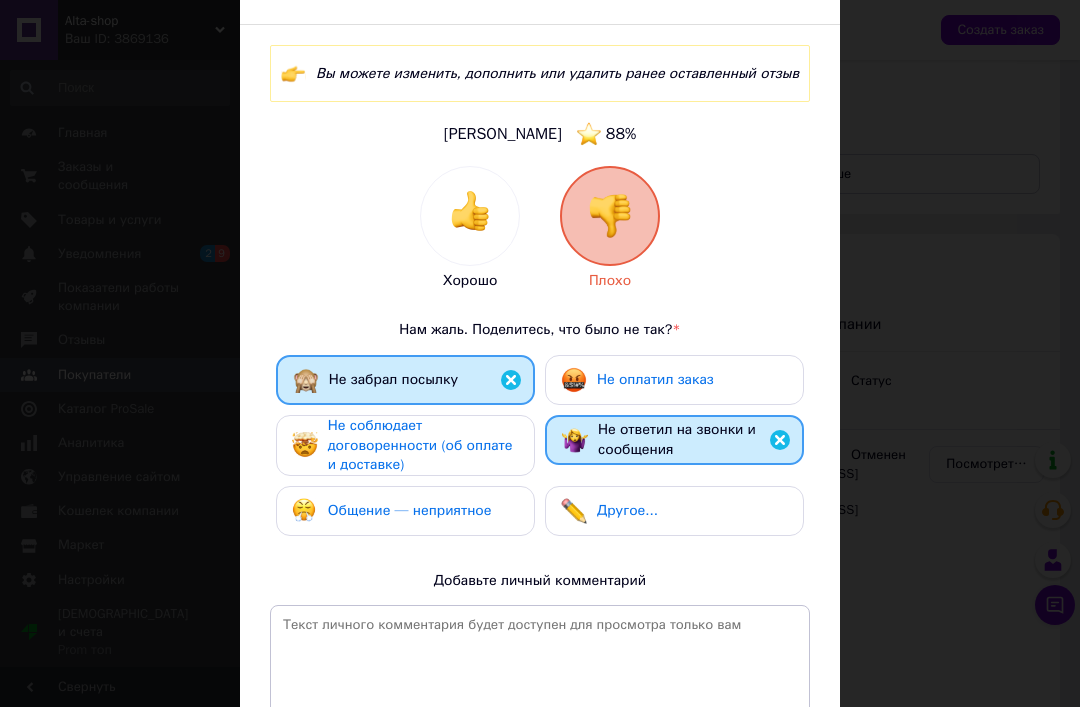 scroll, scrollTop: 153, scrollLeft: 0, axis: vertical 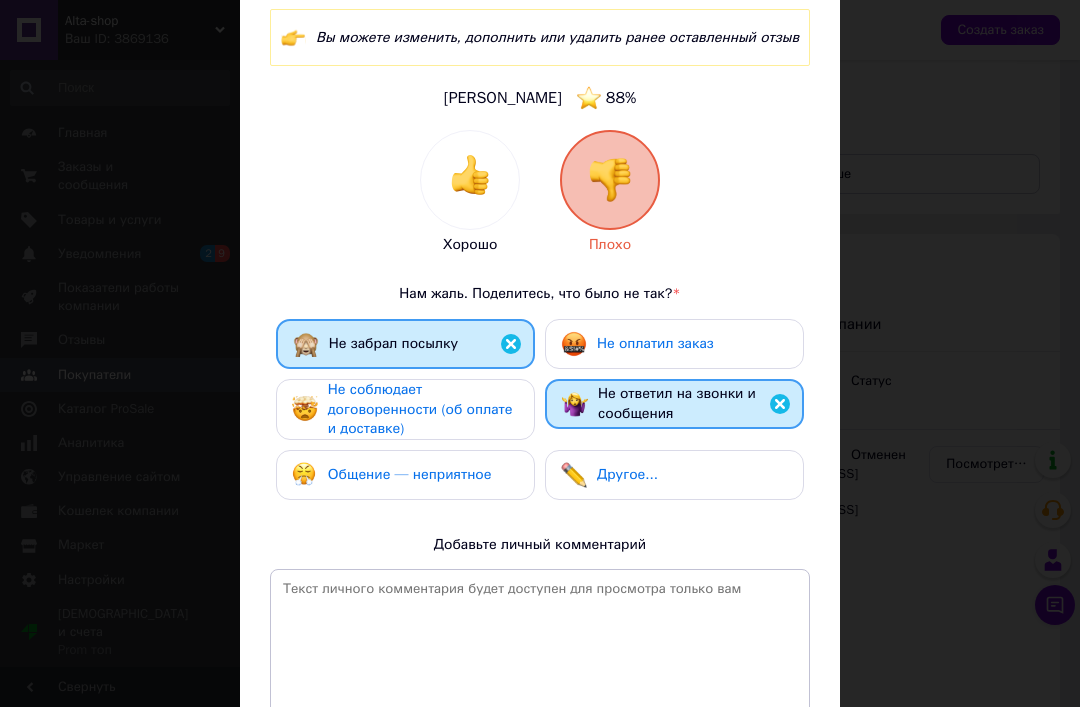 click on "Редактировать отзыв" at bounding box center (723, 795) 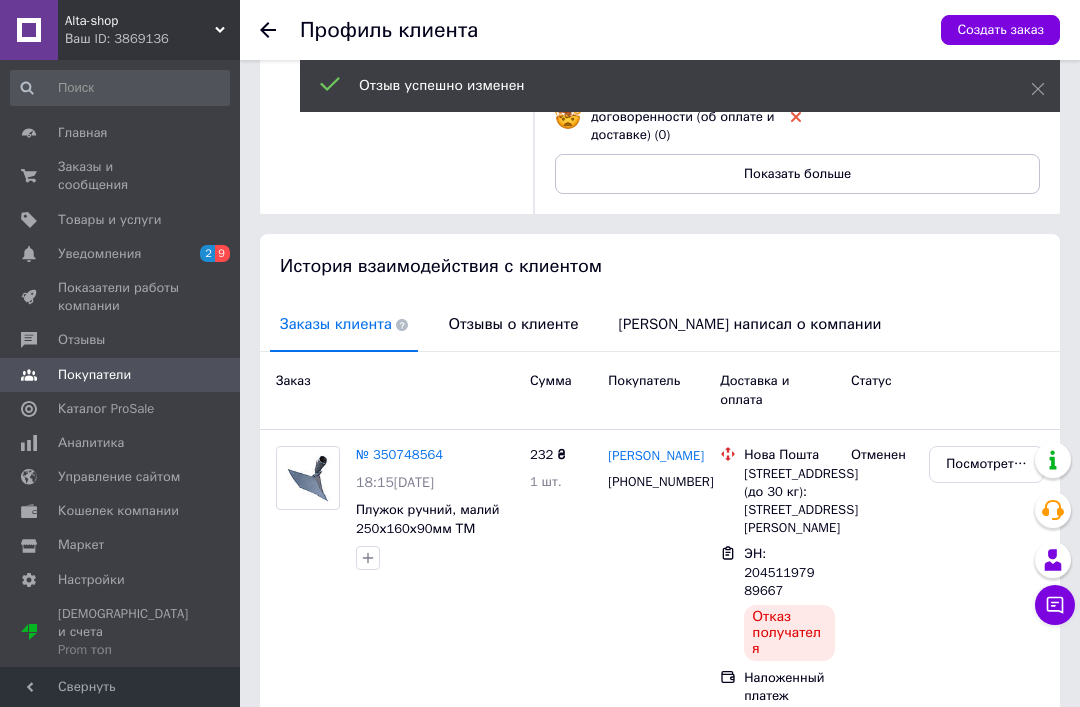 click on "Отзывы о клиенте" at bounding box center [513, 324] 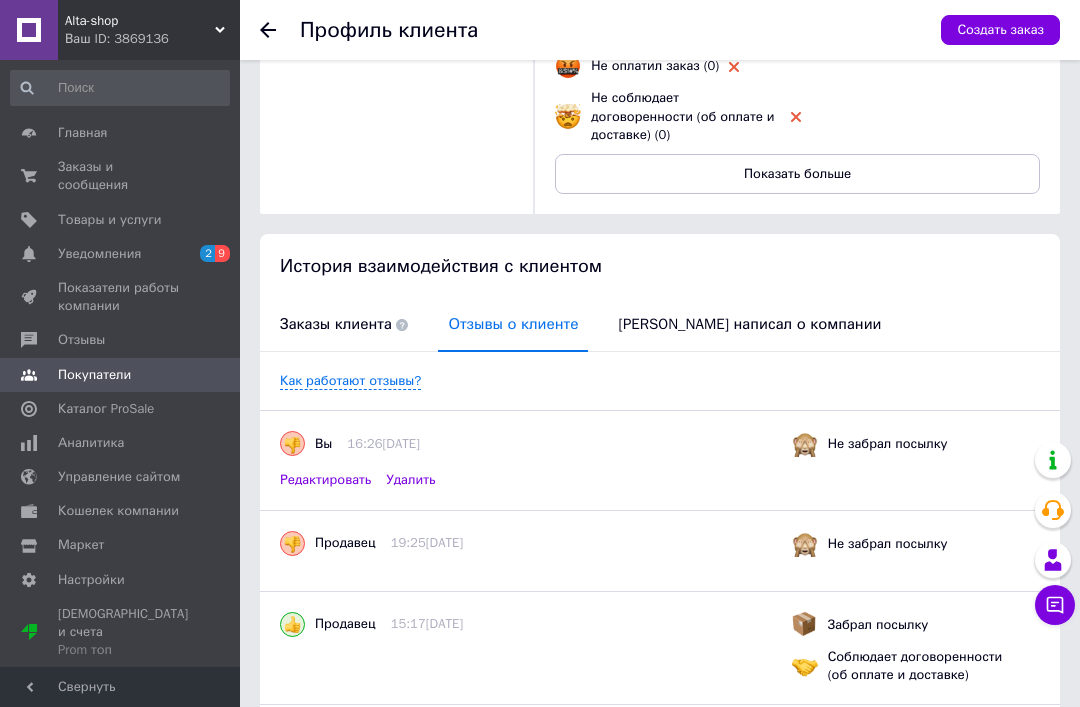 click 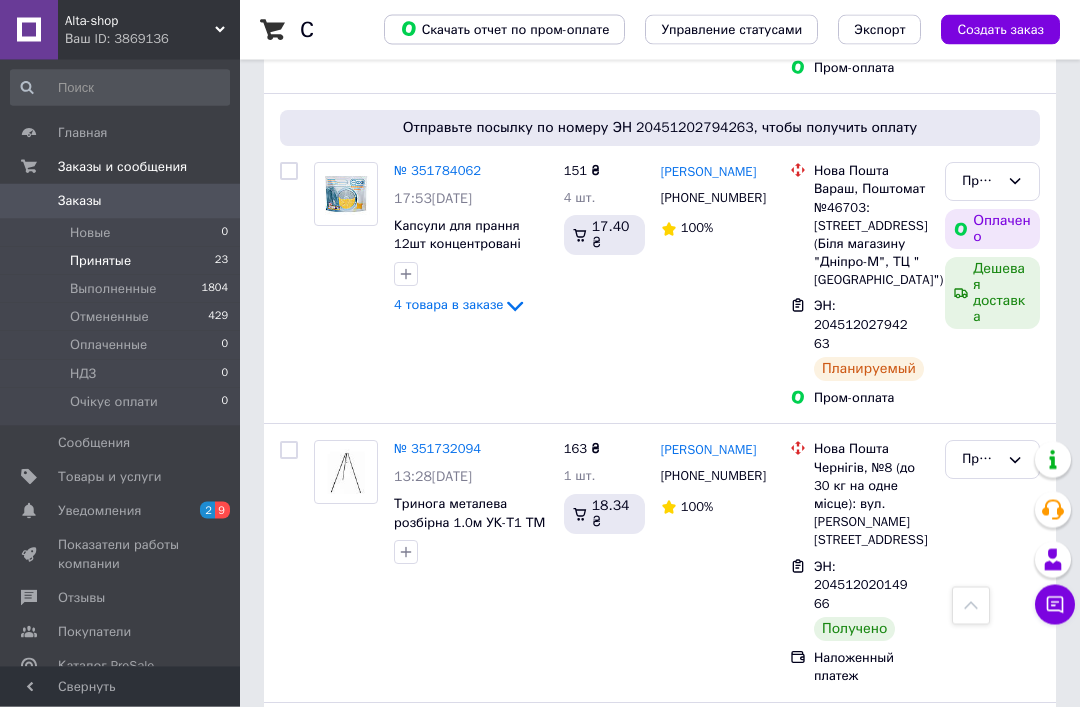scroll, scrollTop: 4776, scrollLeft: 0, axis: vertical 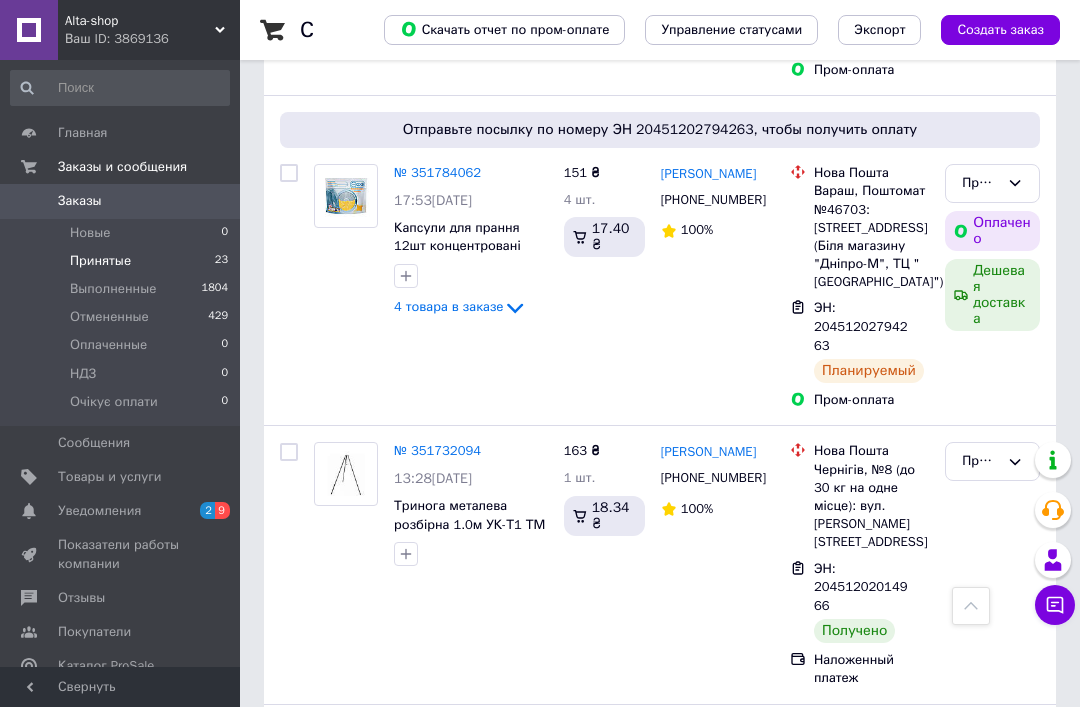 click on "Принят" at bounding box center [980, 461] 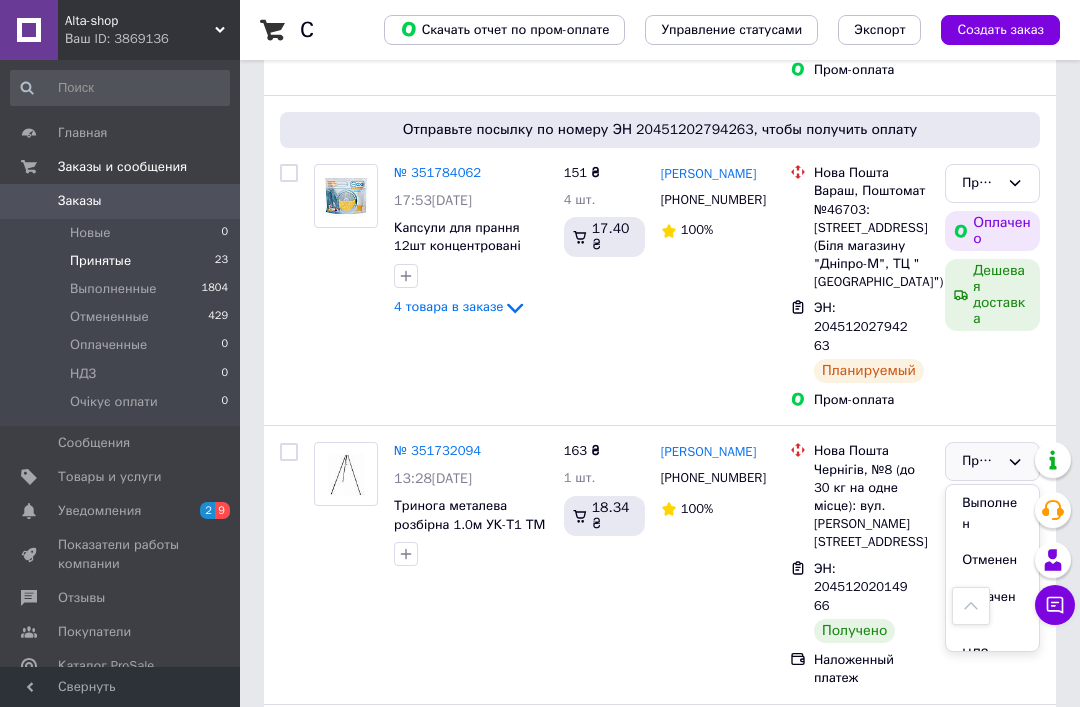 click on "Выполнен" at bounding box center [992, 513] 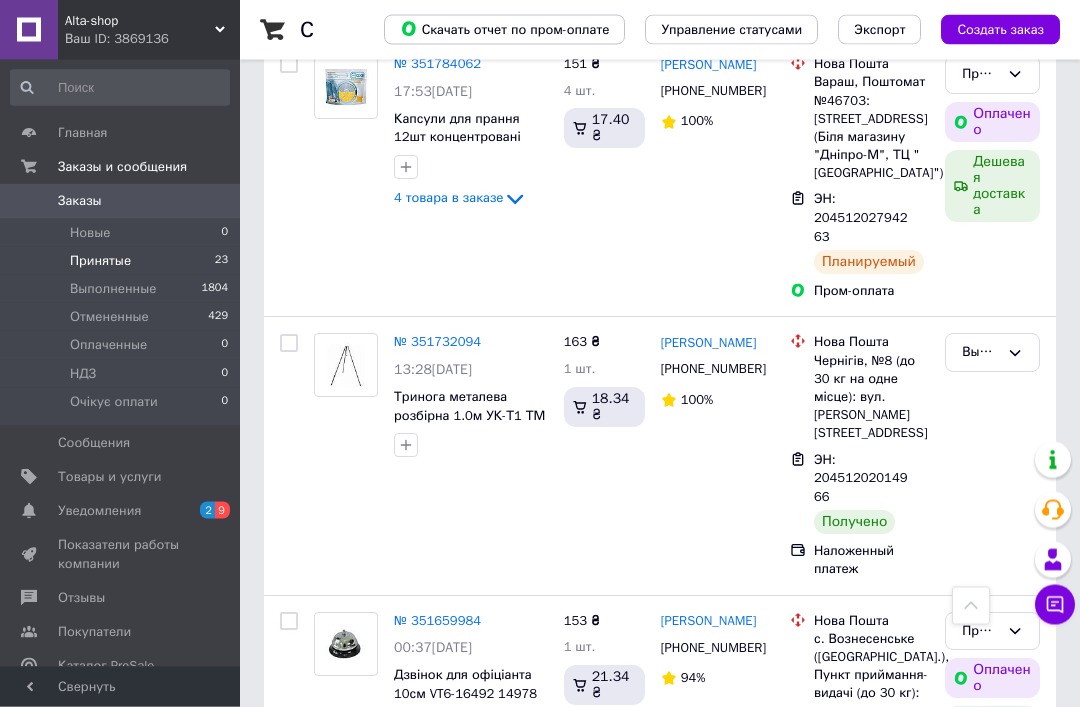 scroll, scrollTop: 4908, scrollLeft: 0, axis: vertical 